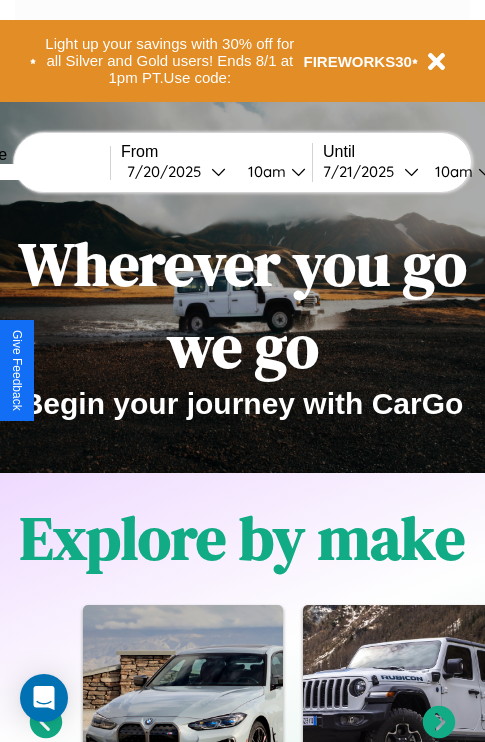 scroll, scrollTop: 308, scrollLeft: 0, axis: vertical 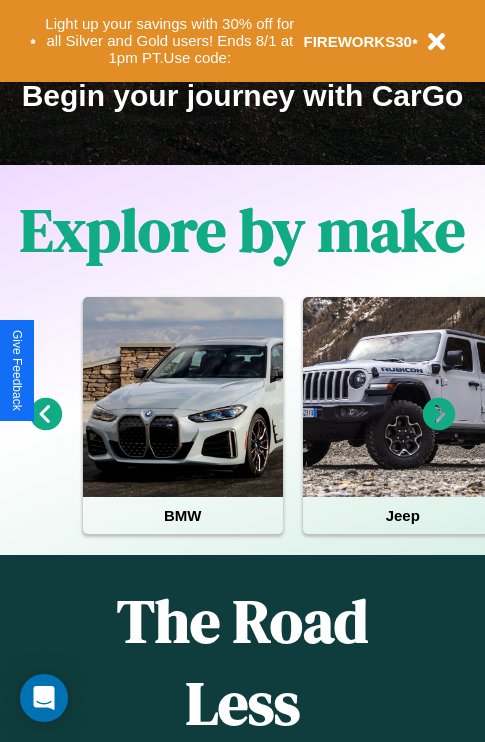 click 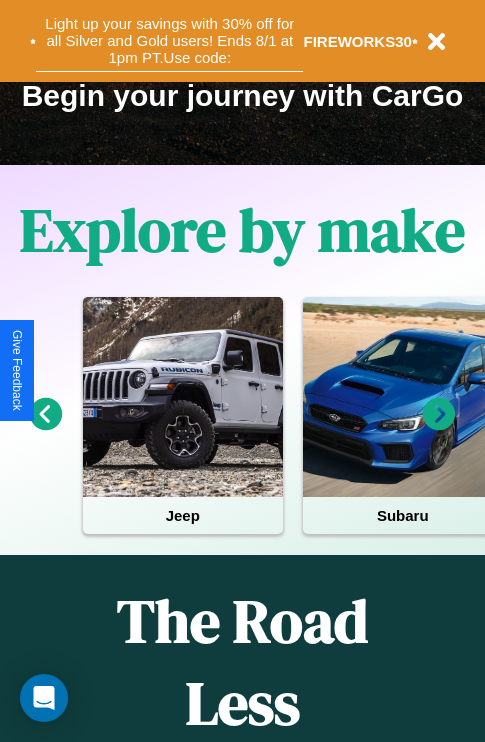 click on "Light up your savings with 30% off for all Silver and Gold users! Ends 8/1 at 1pm PT.  Use code:" at bounding box center [169, 41] 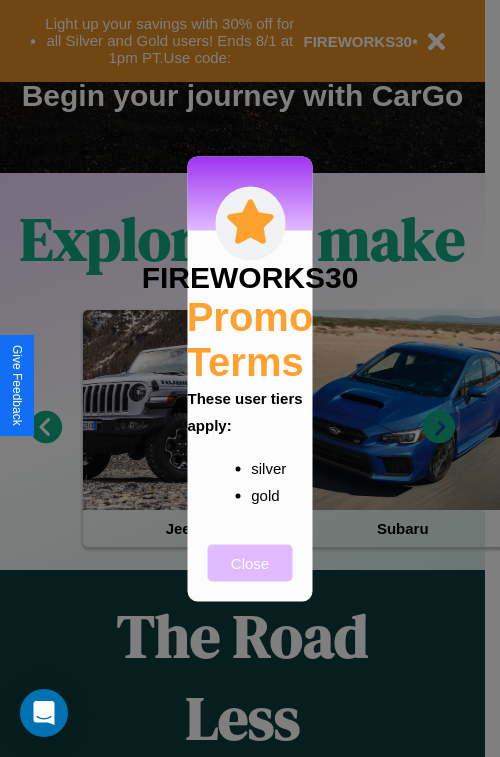 click on "Close" at bounding box center (250, 562) 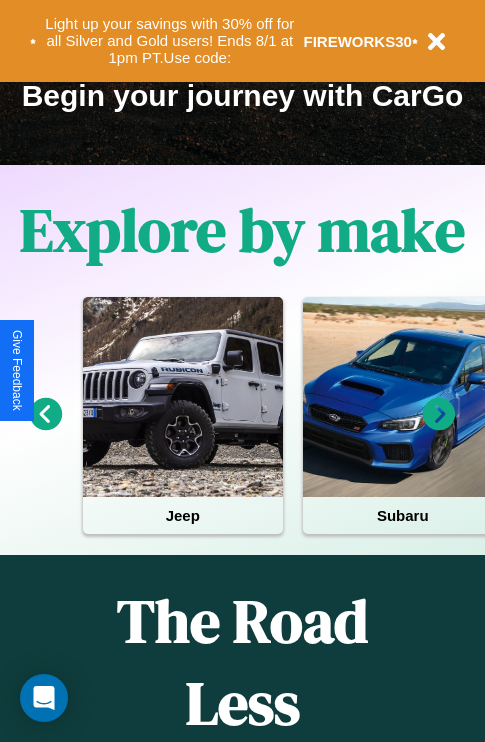 click 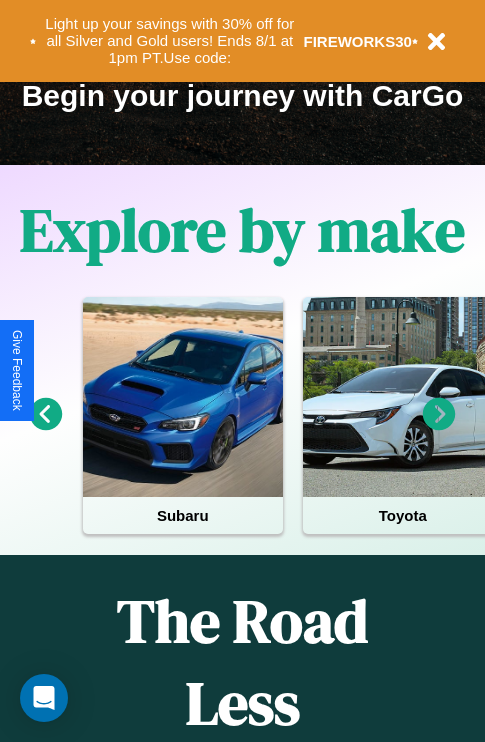 click 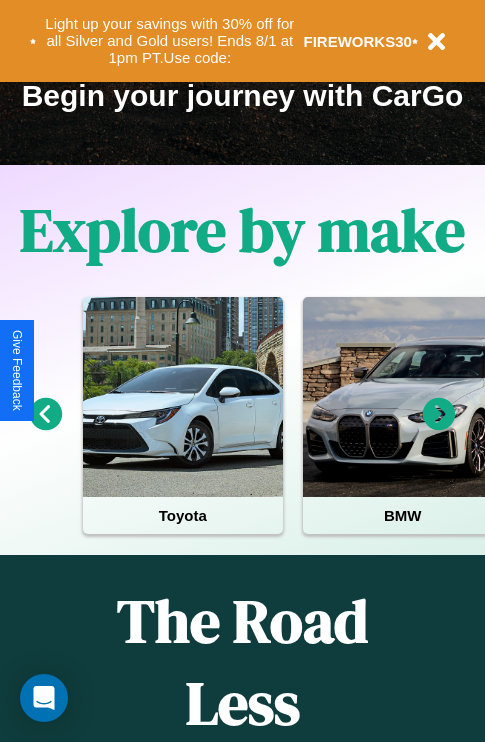 click 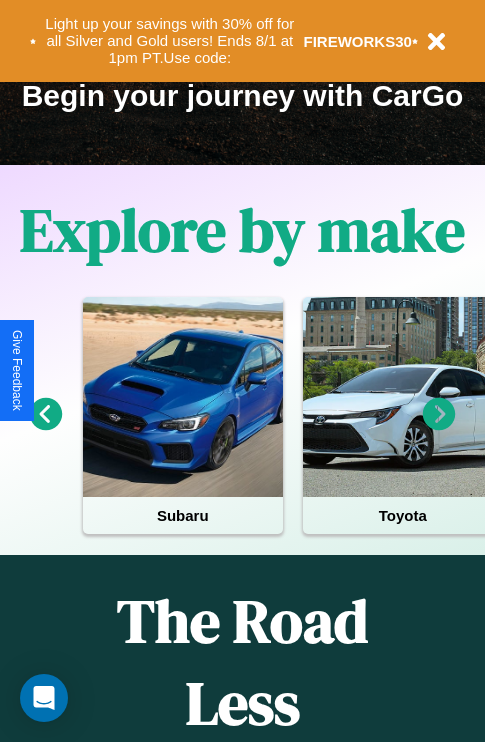 click 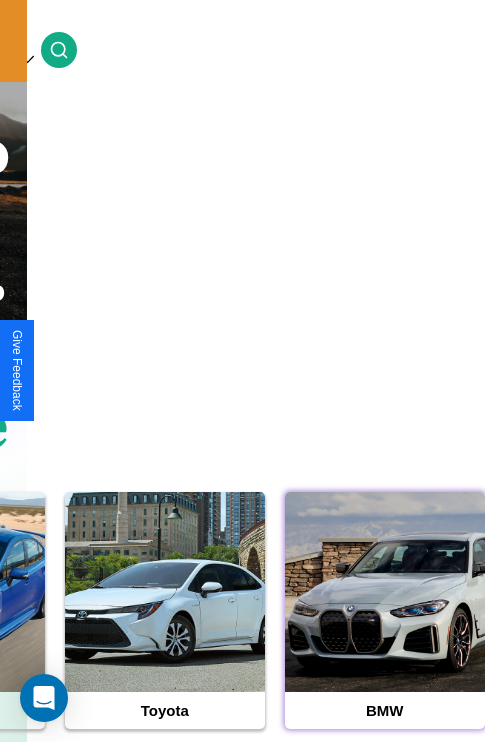 click at bounding box center (385, 592) 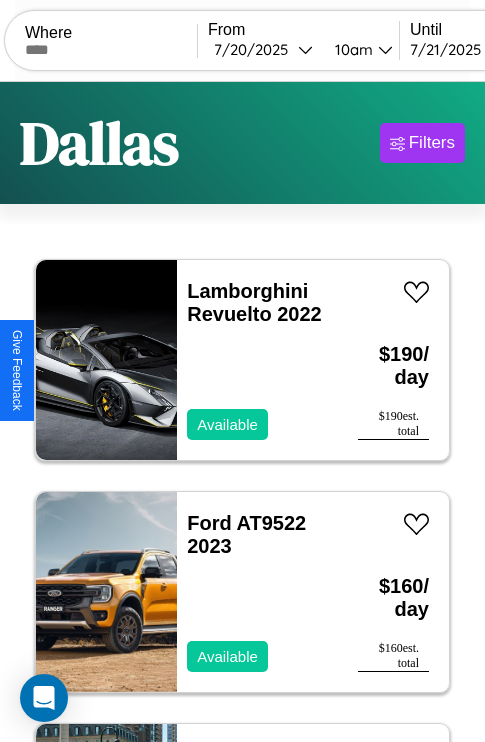 scroll, scrollTop: 95, scrollLeft: 0, axis: vertical 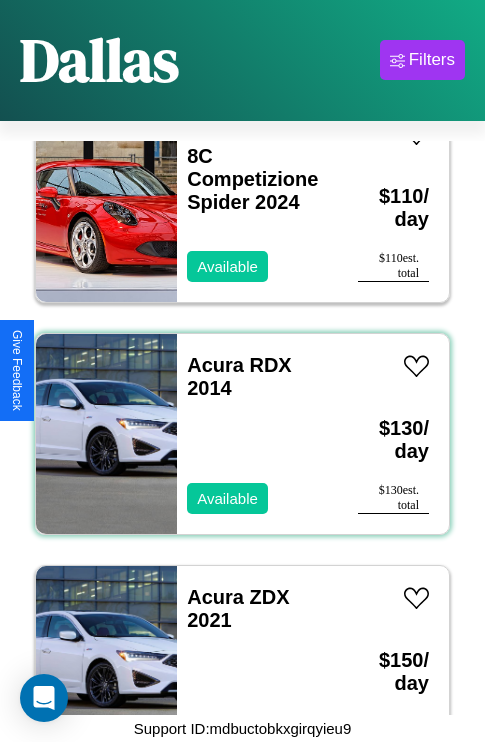 click on "Acura   RDX   2014 Available" at bounding box center (257, 434) 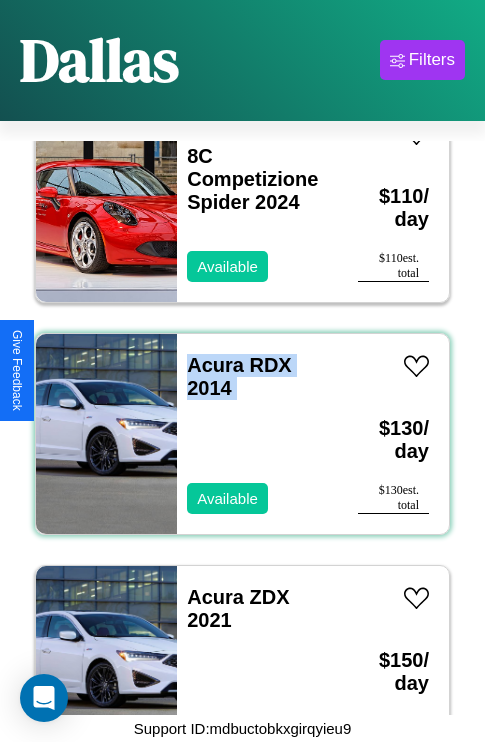 click on "Acura   RDX   2014 Available" at bounding box center (257, 434) 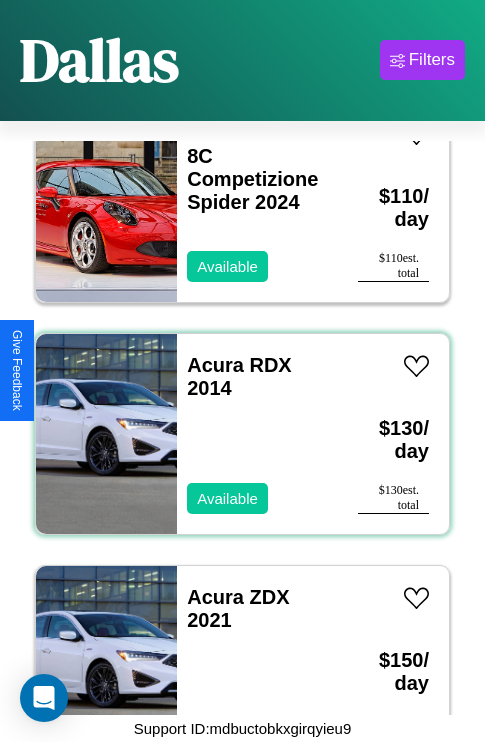 click on "Acura   RDX   2014 Available" at bounding box center [257, 434] 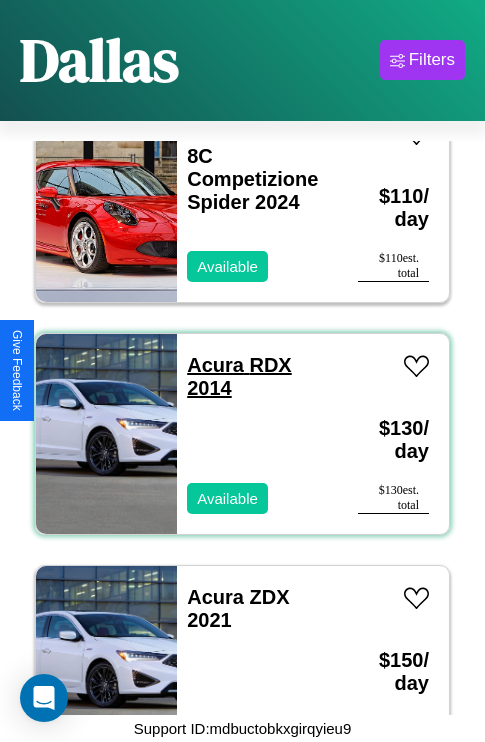 click on "Acura   RDX   2014" at bounding box center (239, 376) 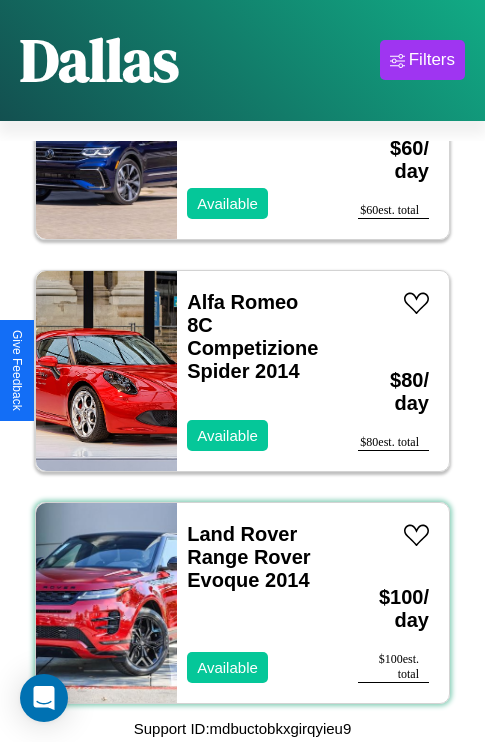 scroll, scrollTop: 13067, scrollLeft: 0, axis: vertical 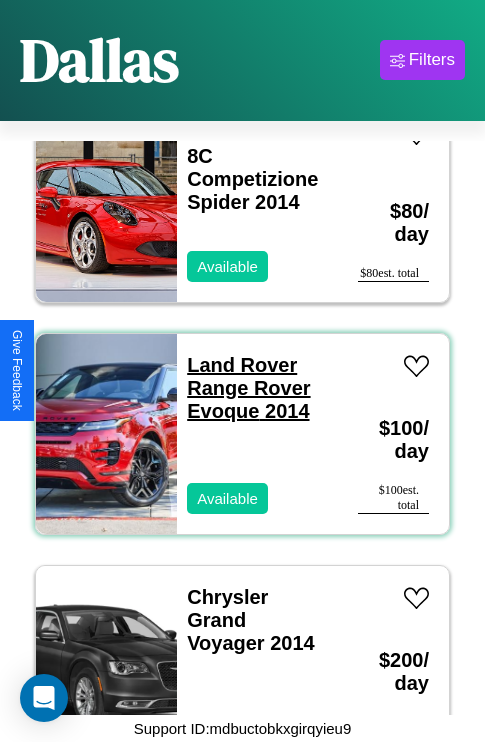 click on "Land Rover   Range Rover Evoque   2014" at bounding box center (248, 388) 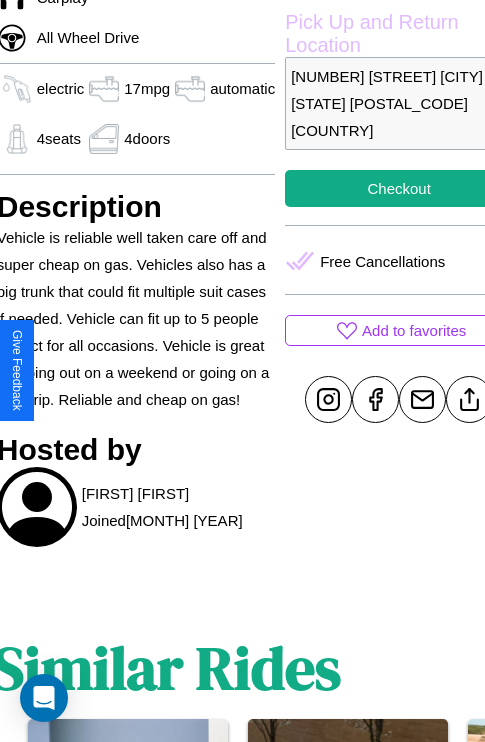 scroll, scrollTop: 670, scrollLeft: 76, axis: both 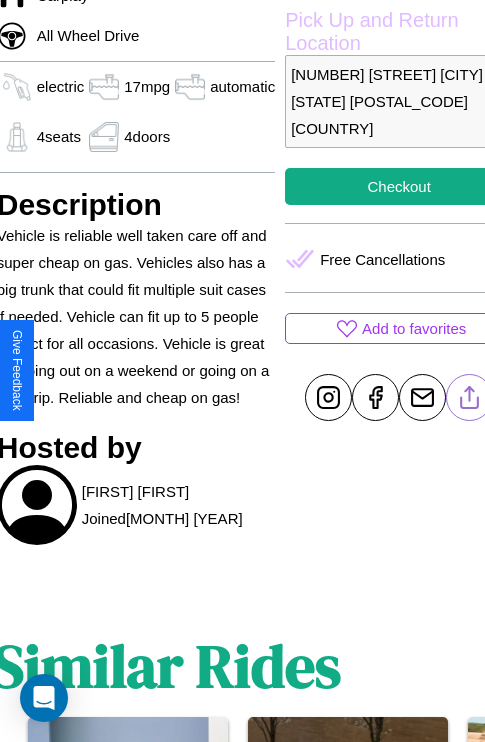 click 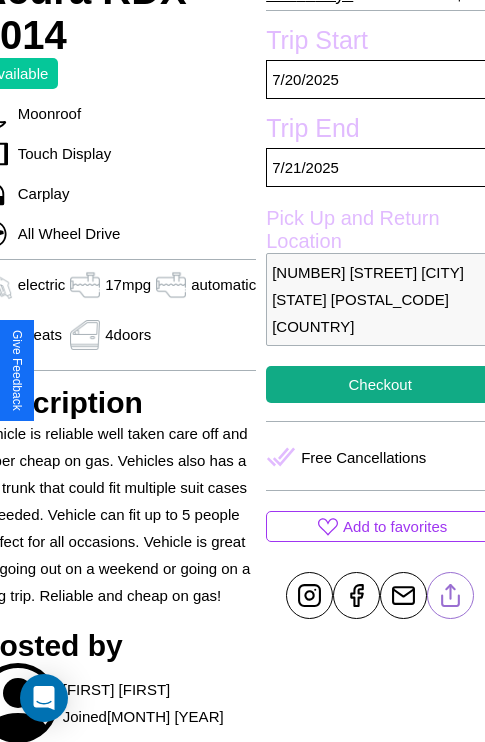 scroll, scrollTop: 459, scrollLeft: 96, axis: both 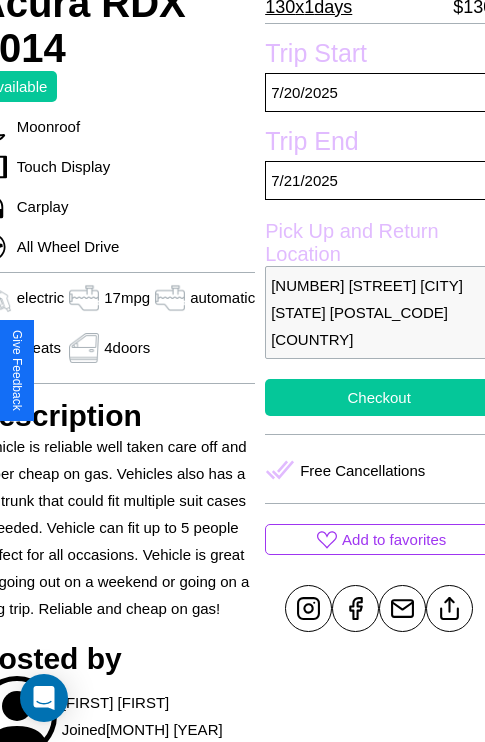 click on "Checkout" at bounding box center [379, 397] 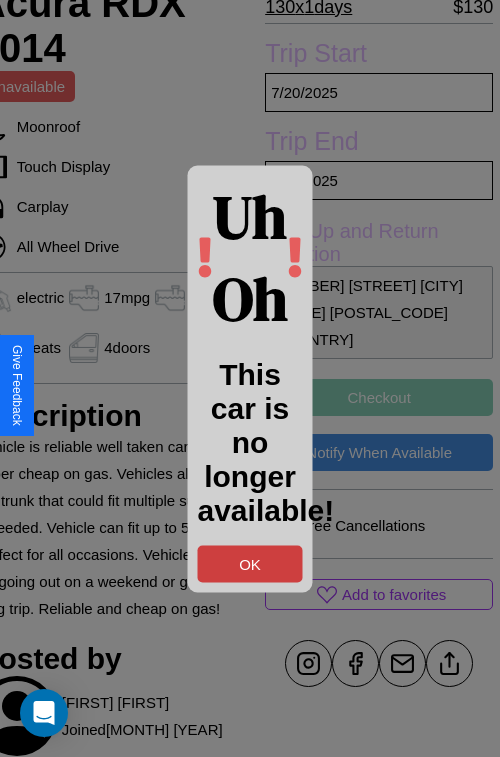 click on "OK" at bounding box center (250, 563) 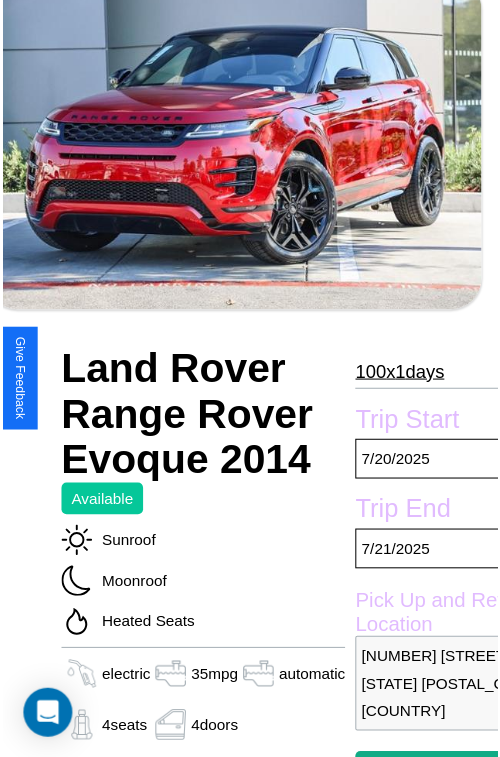 scroll, scrollTop: 600, scrollLeft: 96, axis: both 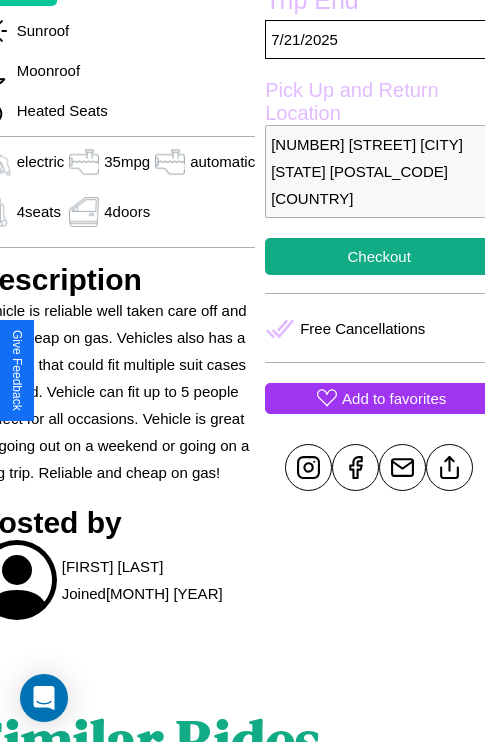 click on "Add to favorites" at bounding box center [394, 398] 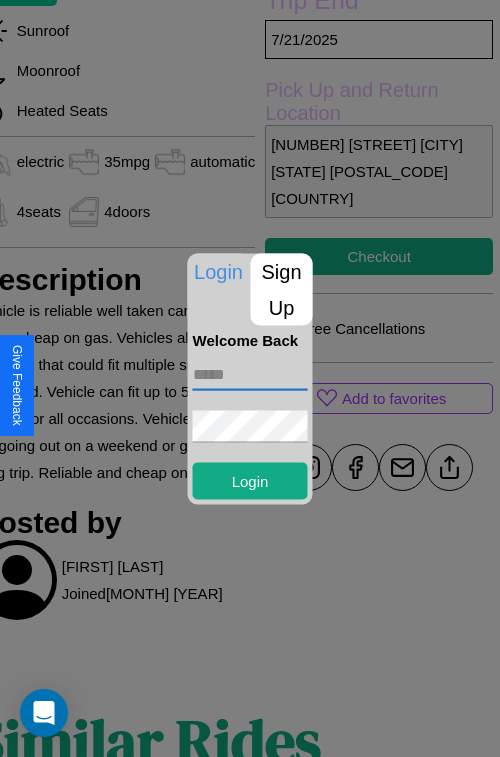 click at bounding box center [250, 374] 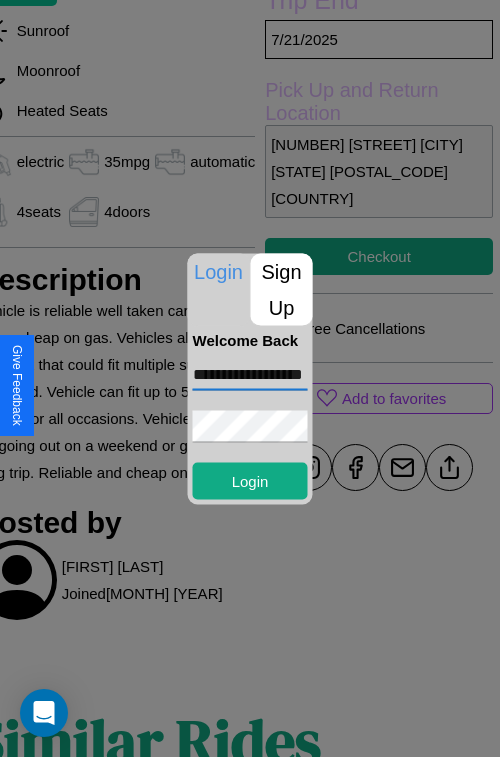 scroll, scrollTop: 0, scrollLeft: 45, axis: horizontal 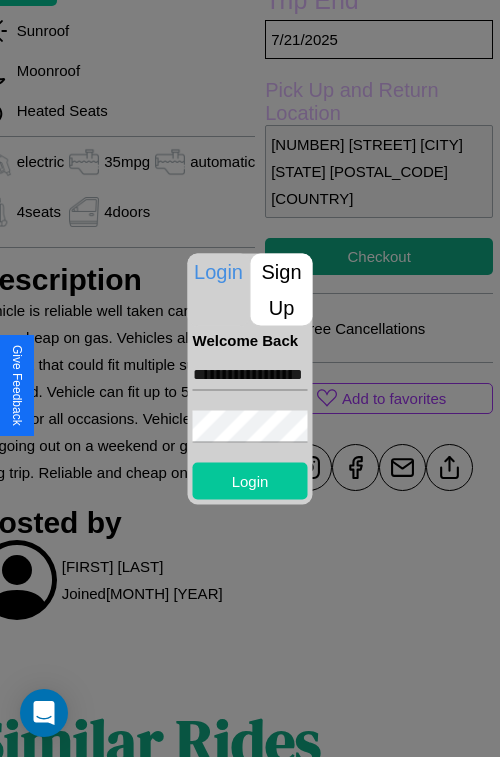 click on "Login" at bounding box center (250, 480) 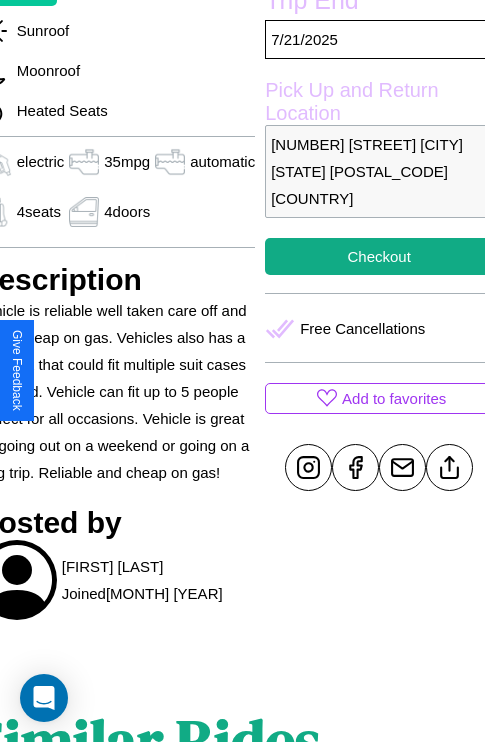 scroll, scrollTop: 600, scrollLeft: 96, axis: both 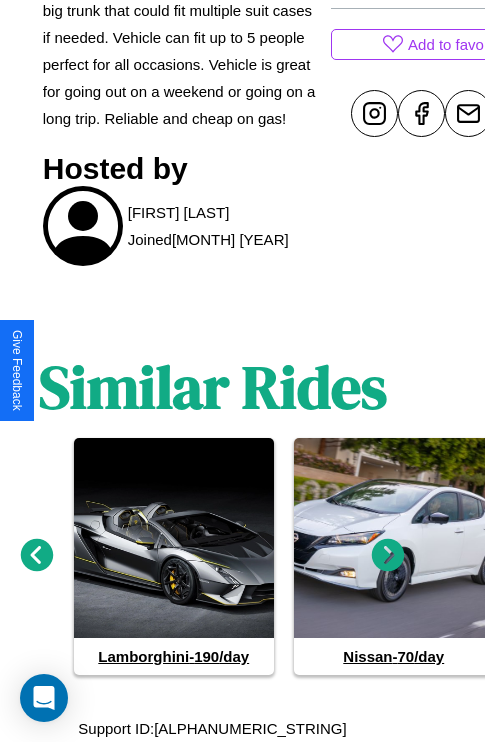 click 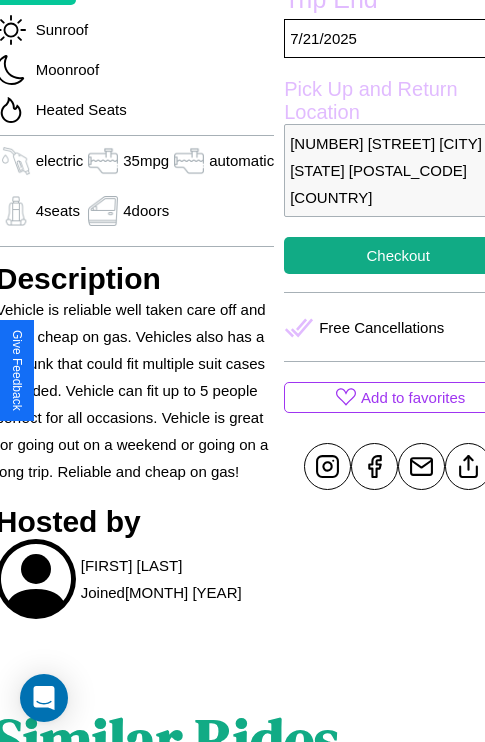 scroll, scrollTop: 458, scrollLeft: 96, axis: both 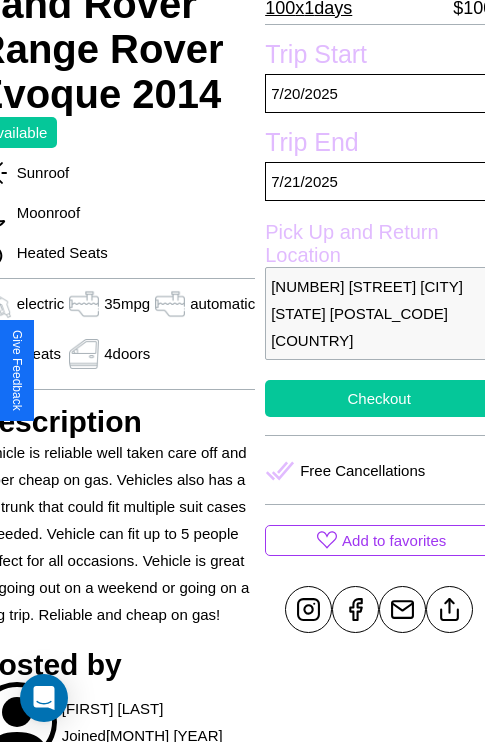 click on "Checkout" at bounding box center (379, 398) 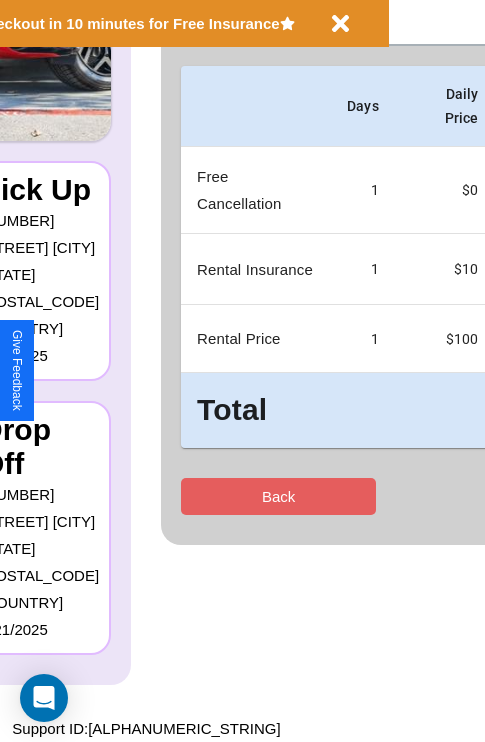 scroll, scrollTop: 0, scrollLeft: 0, axis: both 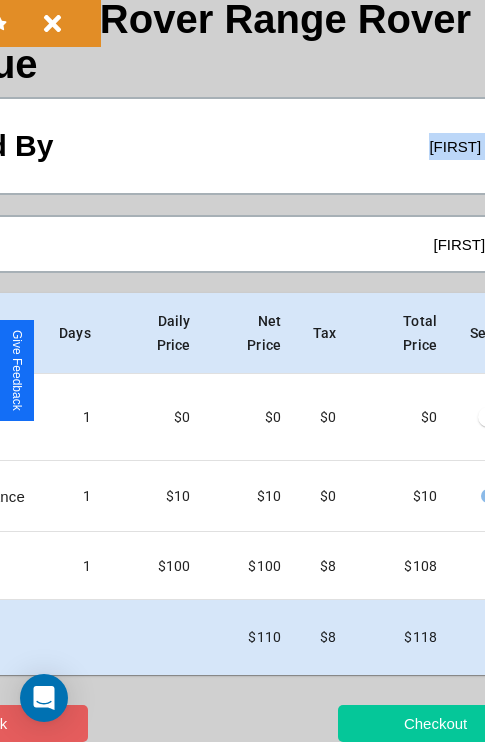 click on "Checkout" at bounding box center (435, 723) 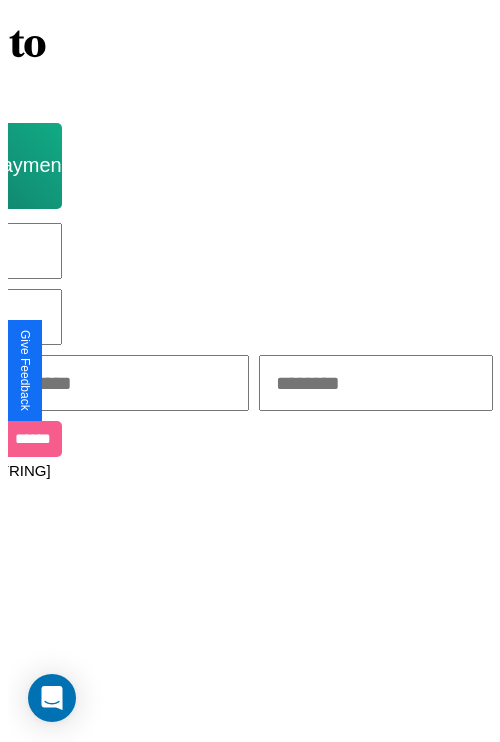 scroll, scrollTop: 0, scrollLeft: 0, axis: both 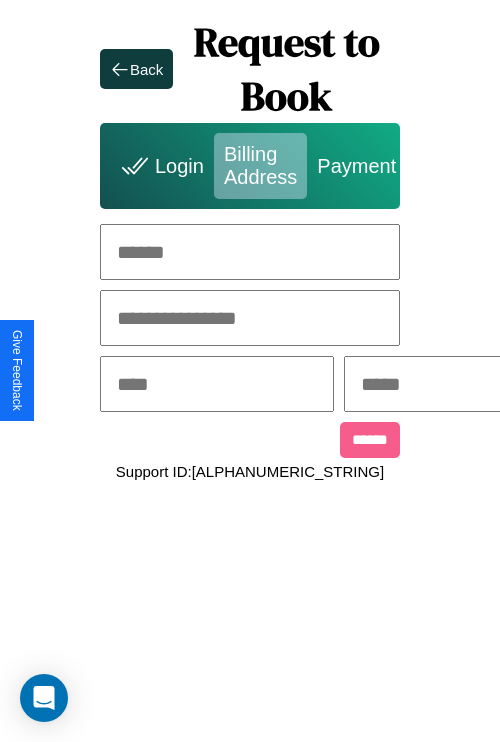 click at bounding box center [250, 252] 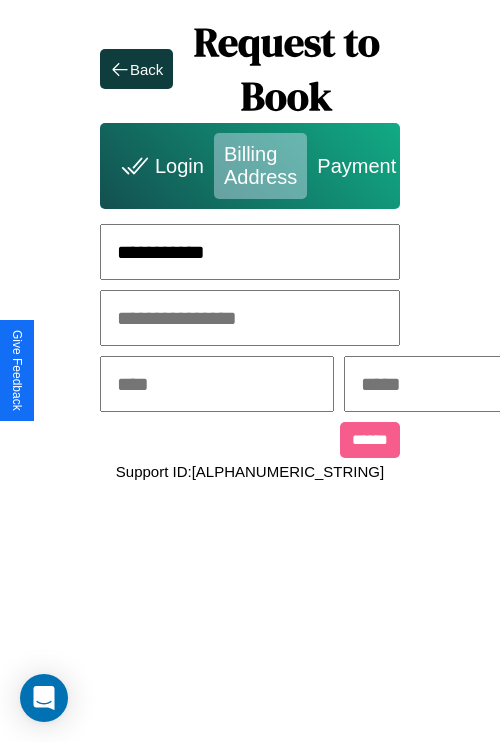 type on "**********" 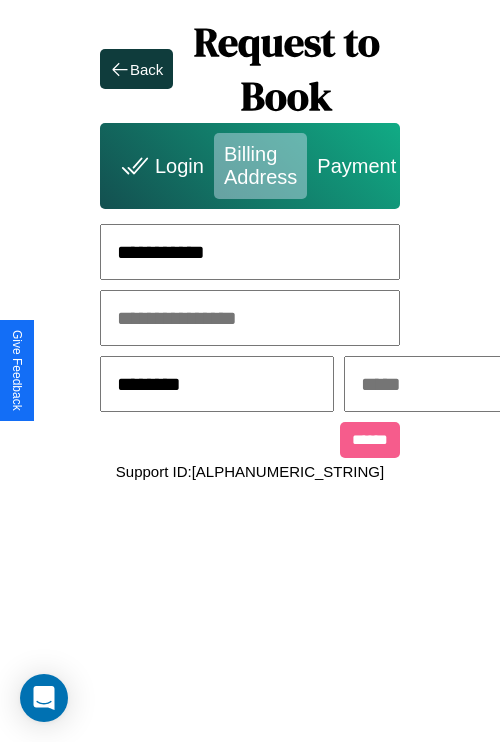 type on "********" 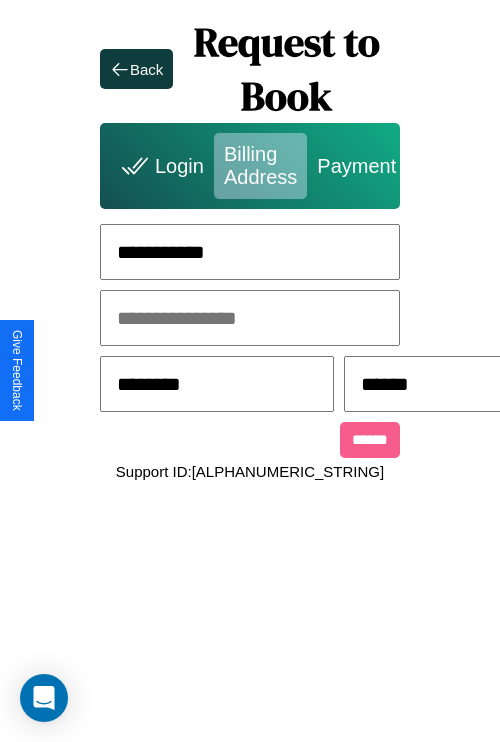 scroll, scrollTop: 0, scrollLeft: 517, axis: horizontal 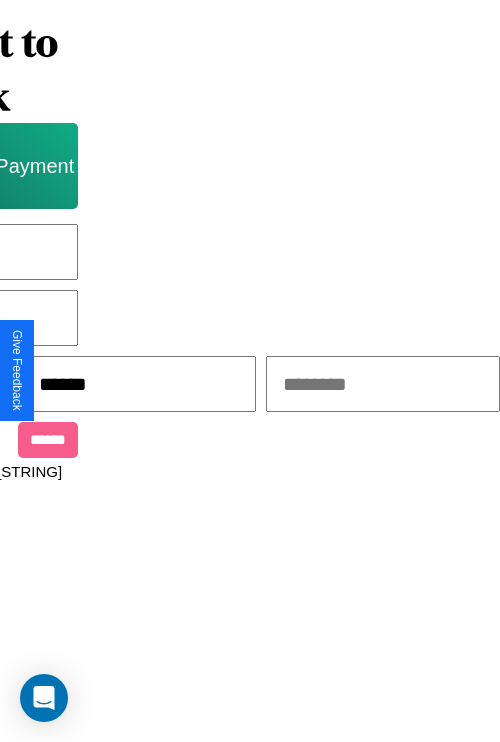 type on "******" 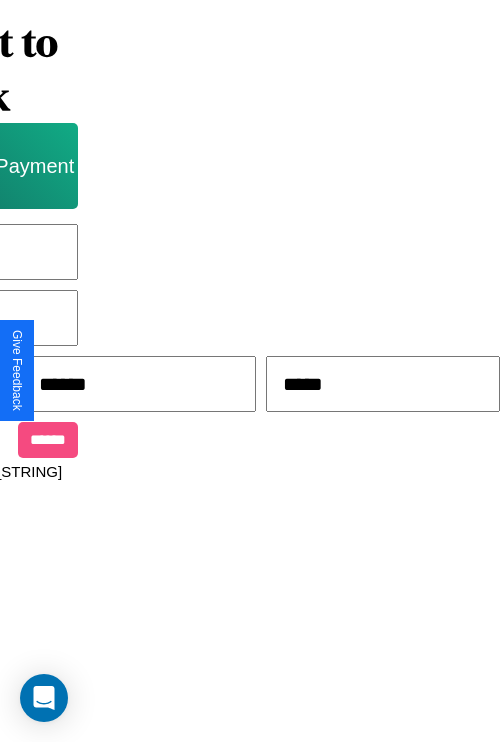 type on "*****" 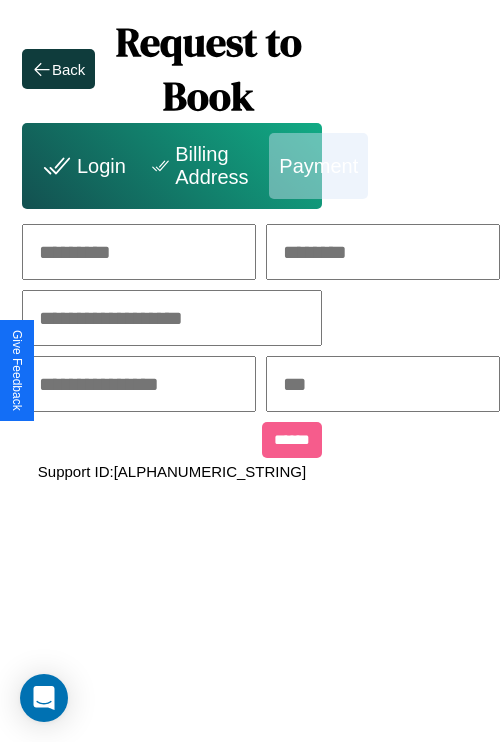 scroll, scrollTop: 0, scrollLeft: 208, axis: horizontal 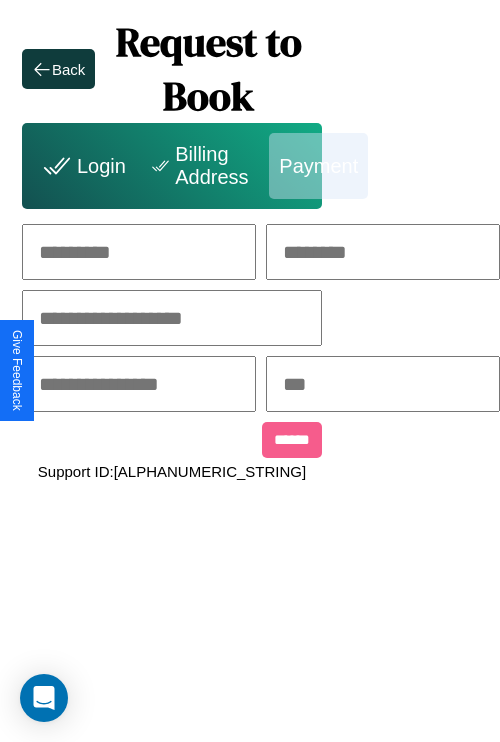 click at bounding box center (139, 252) 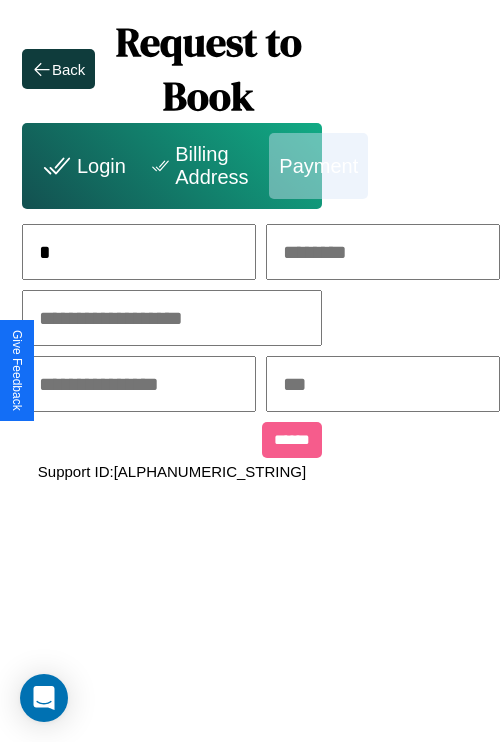 scroll, scrollTop: 0, scrollLeft: 130, axis: horizontal 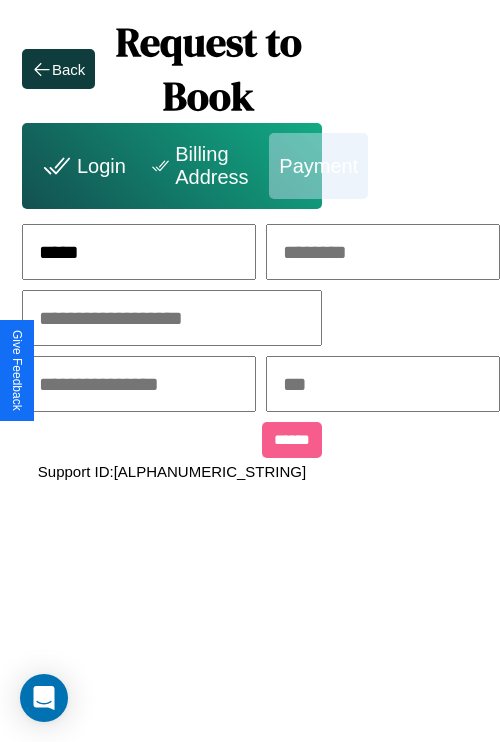 type on "*****" 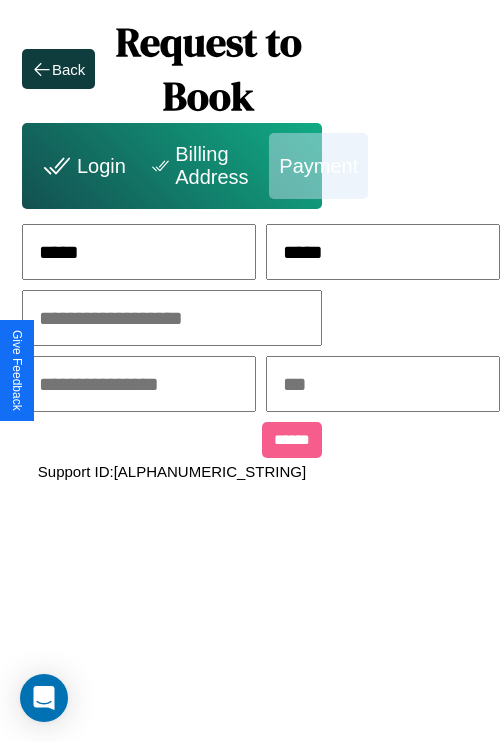 type on "*****" 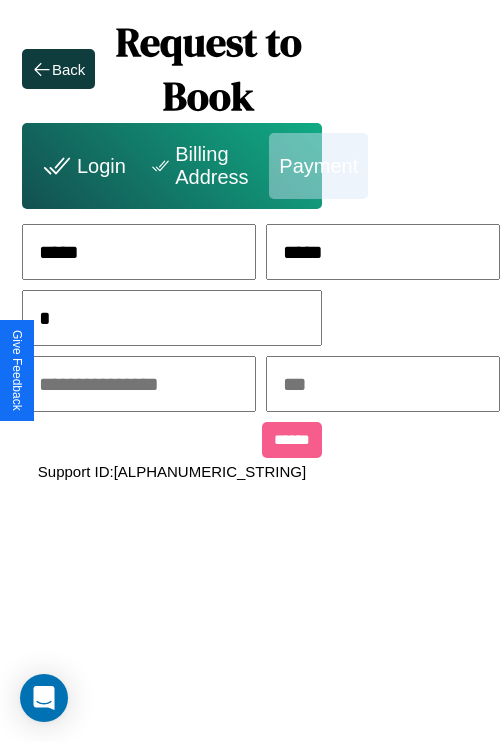 scroll, scrollTop: 0, scrollLeft: 128, axis: horizontal 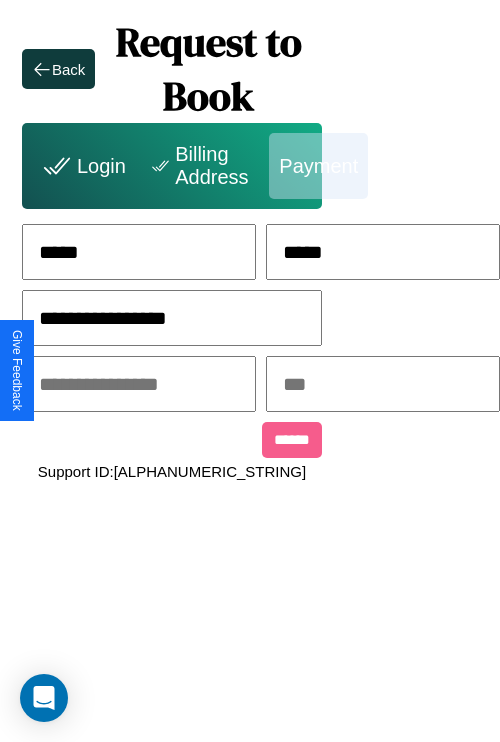 type on "**********" 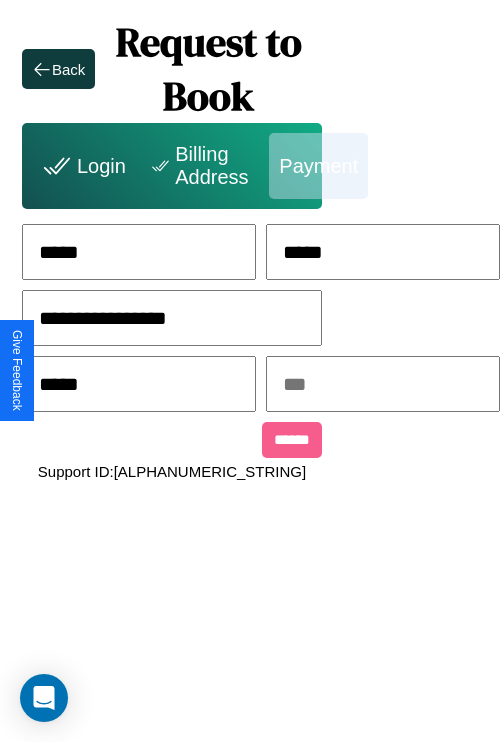 type on "*****" 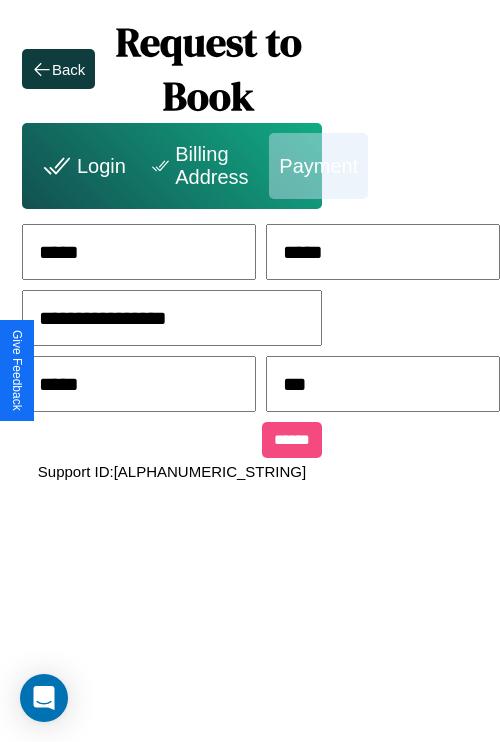 type on "***" 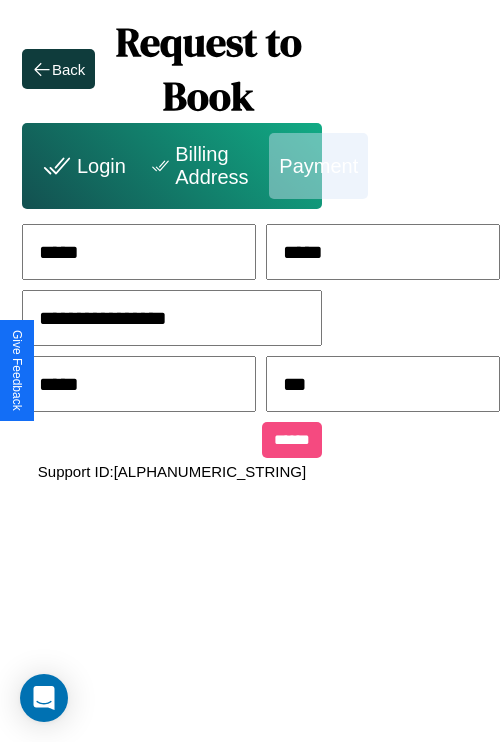 click on "******" at bounding box center [292, 440] 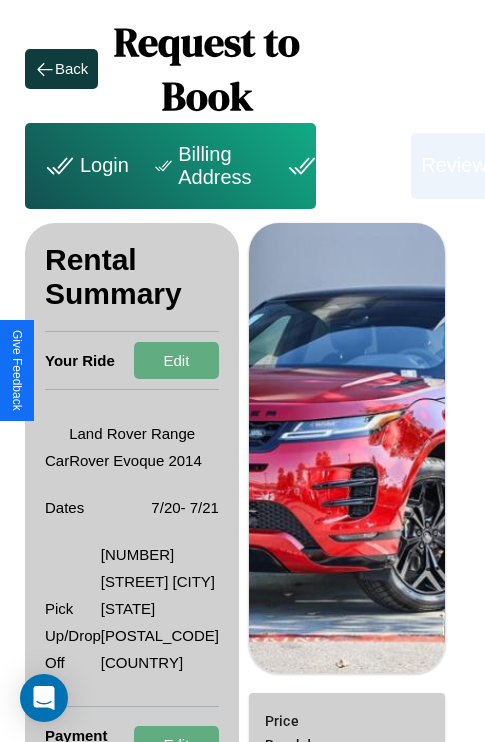 scroll, scrollTop: 322, scrollLeft: 72, axis: both 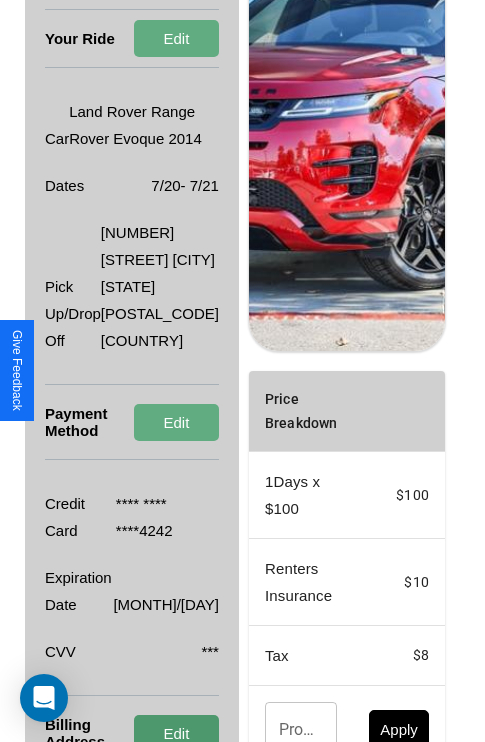 click on "Edit" at bounding box center [176, 733] 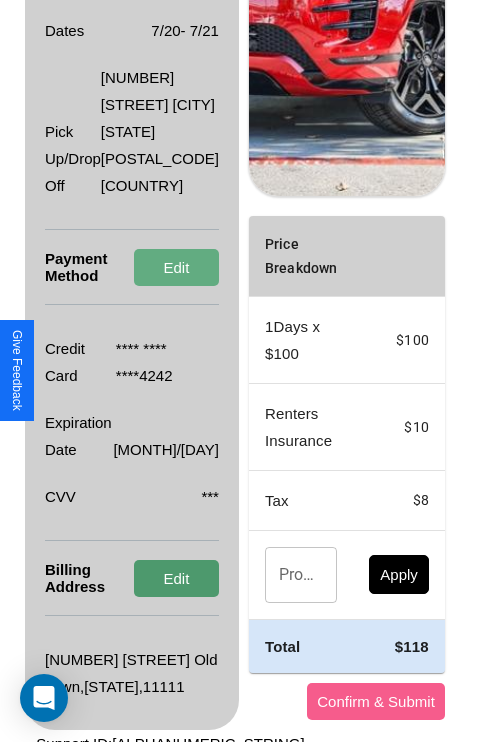 scroll, scrollTop: 482, scrollLeft: 72, axis: both 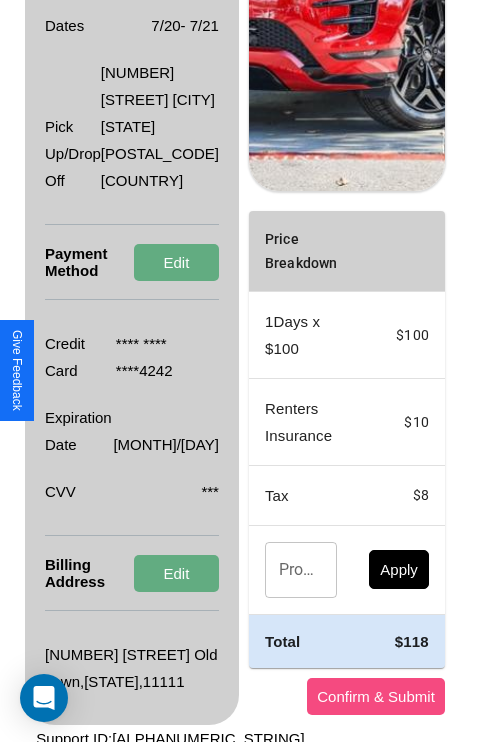 click on "Confirm & Submit" at bounding box center [376, 696] 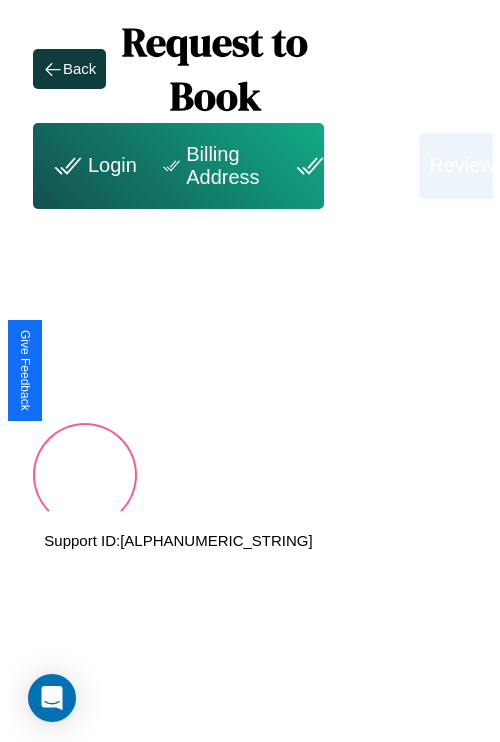 scroll, scrollTop: 0, scrollLeft: 72, axis: horizontal 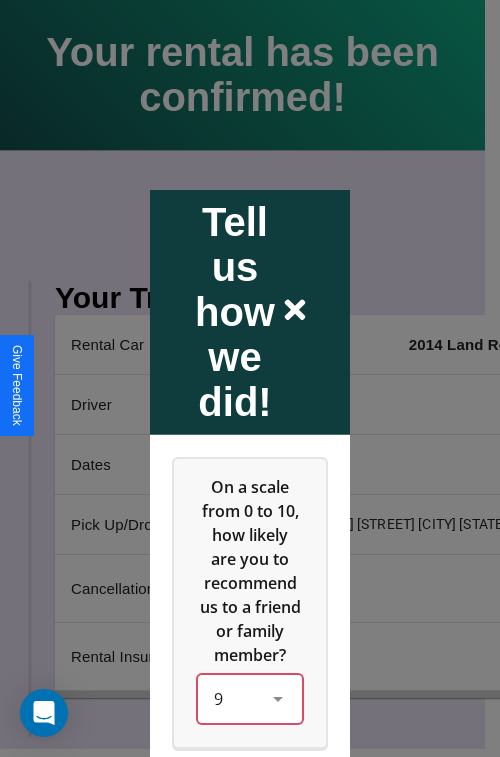 click on "9" at bounding box center [250, 698] 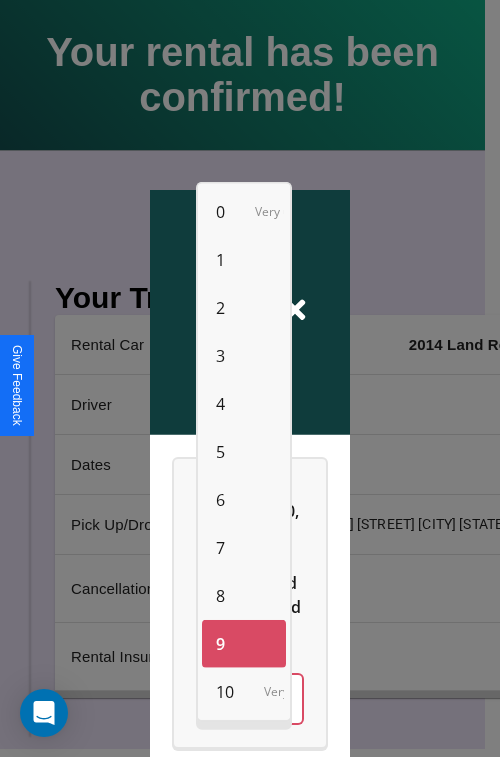 click on "7" at bounding box center (220, 548) 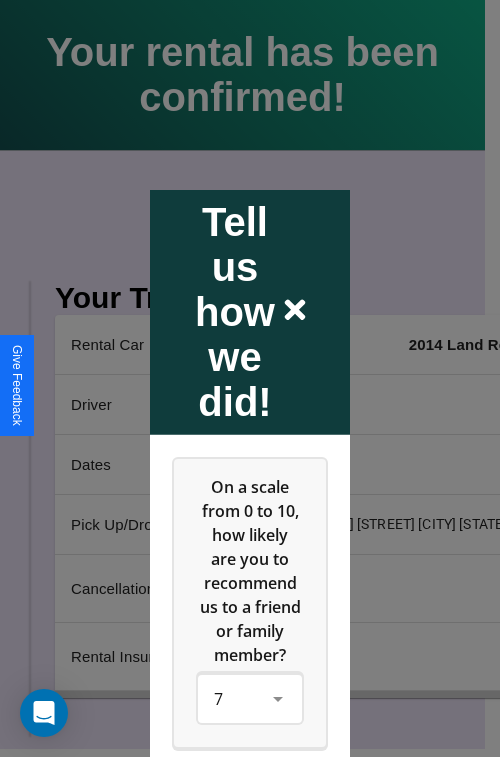 scroll, scrollTop: 286, scrollLeft: 0, axis: vertical 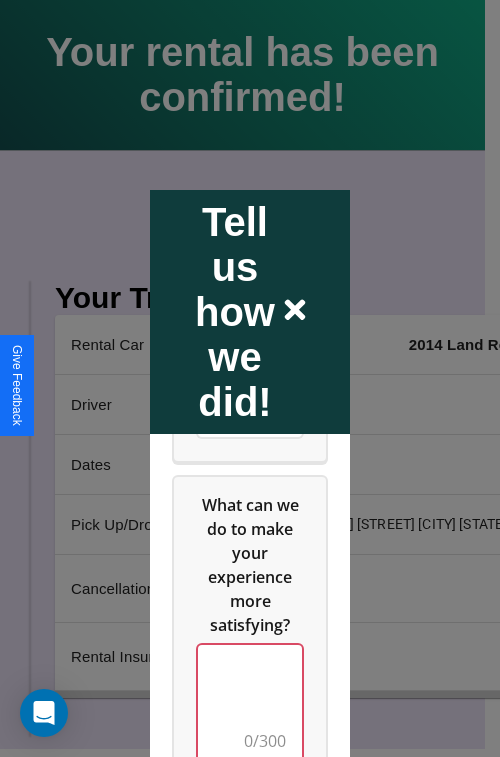 click at bounding box center [250, 704] 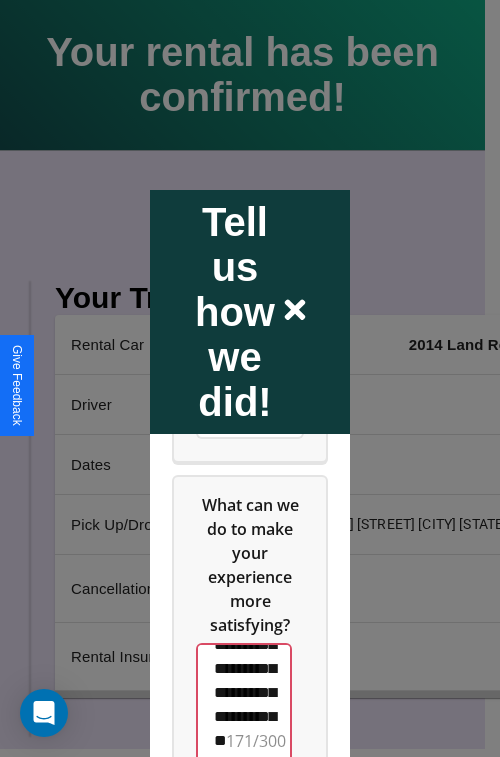 scroll, scrollTop: 732, scrollLeft: 0, axis: vertical 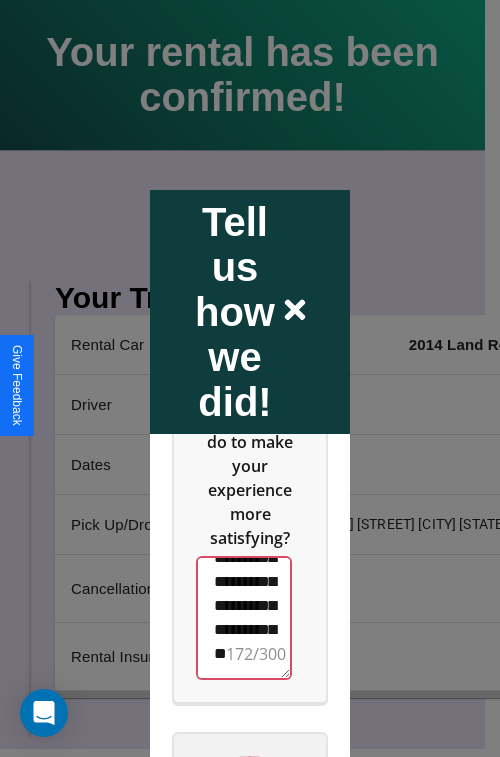 type on "**********" 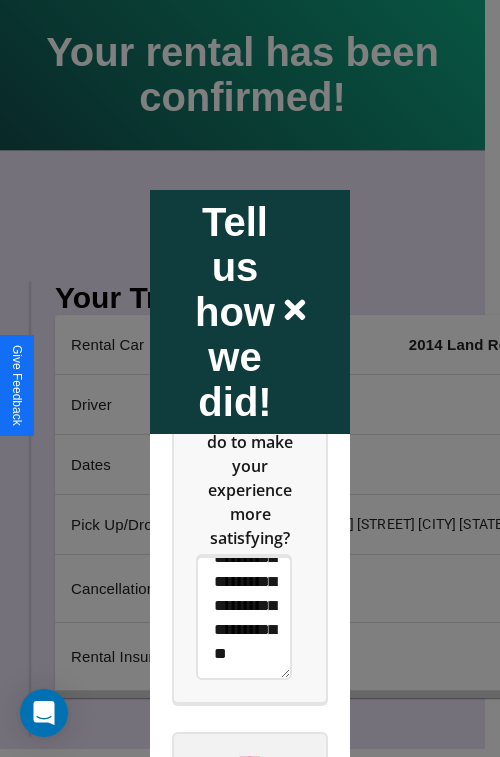 click on "****" at bounding box center [250, 761] 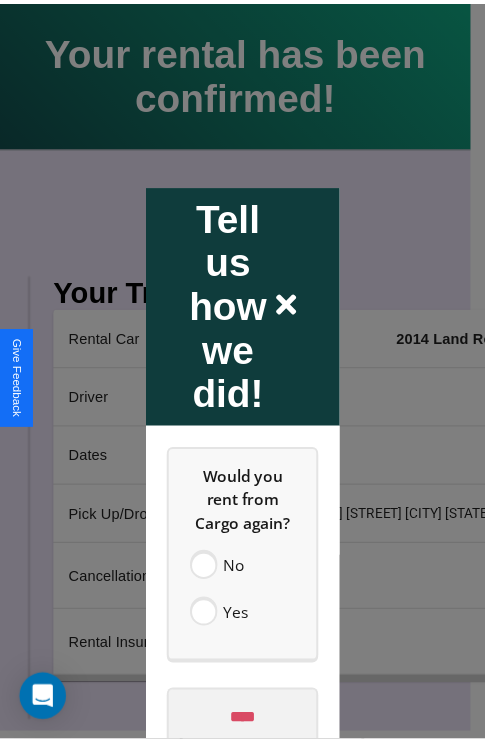 scroll, scrollTop: 0, scrollLeft: 0, axis: both 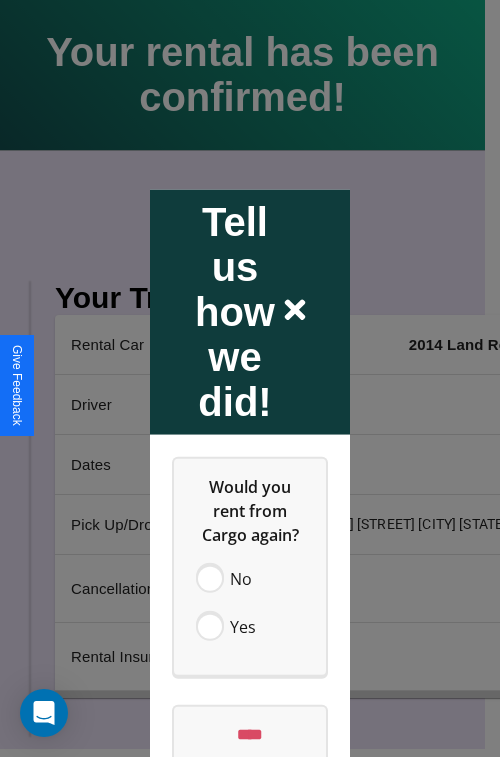click at bounding box center [250, 378] 